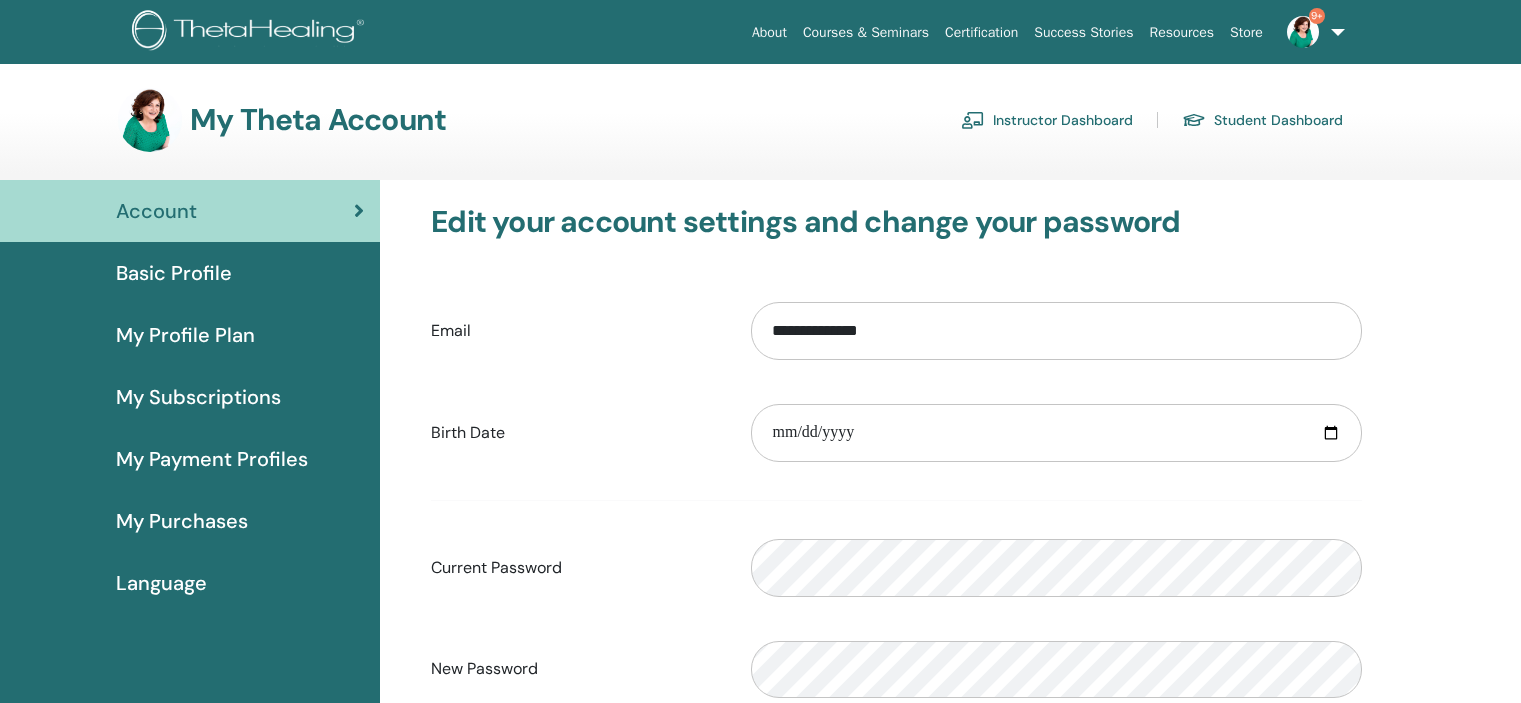 scroll, scrollTop: 0, scrollLeft: 0, axis: both 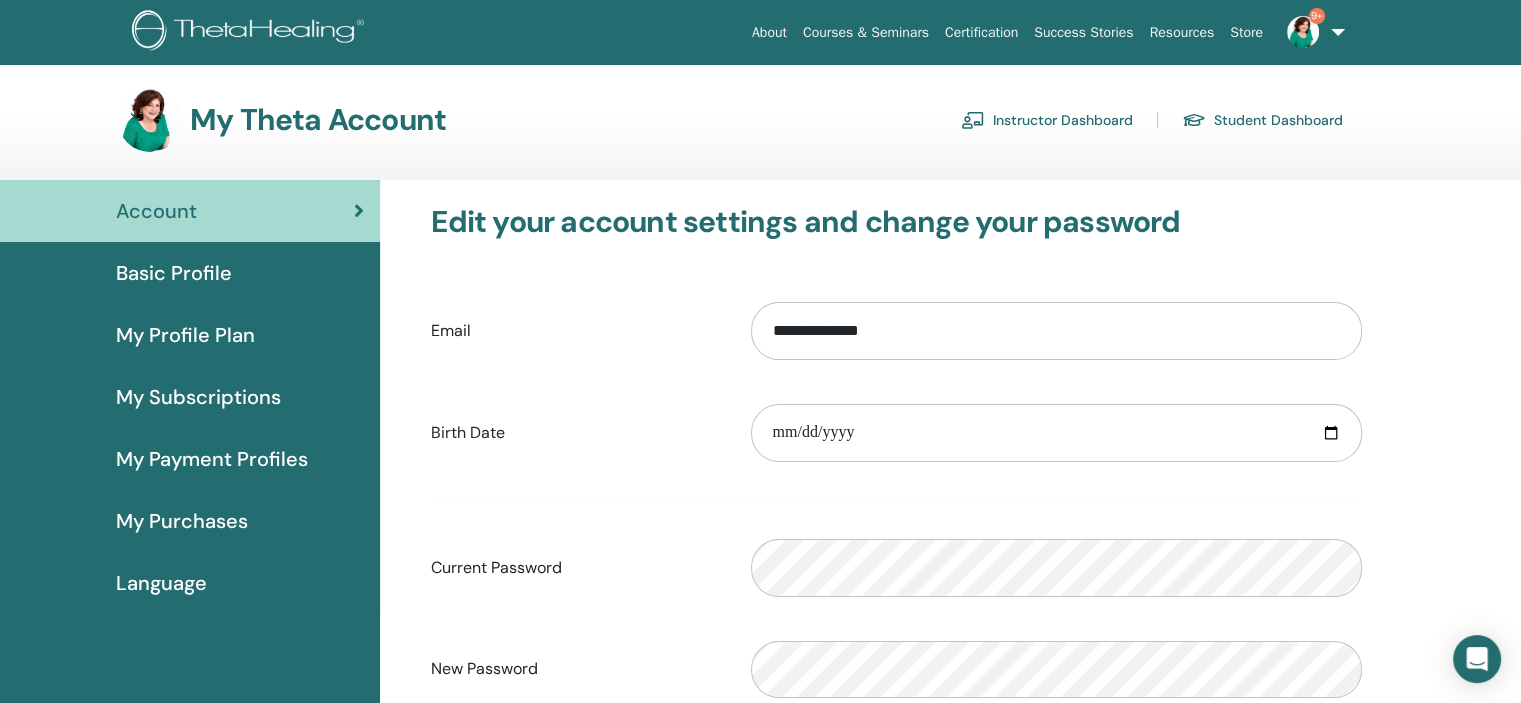 click on "Instructor Dashboard" at bounding box center [1047, 120] 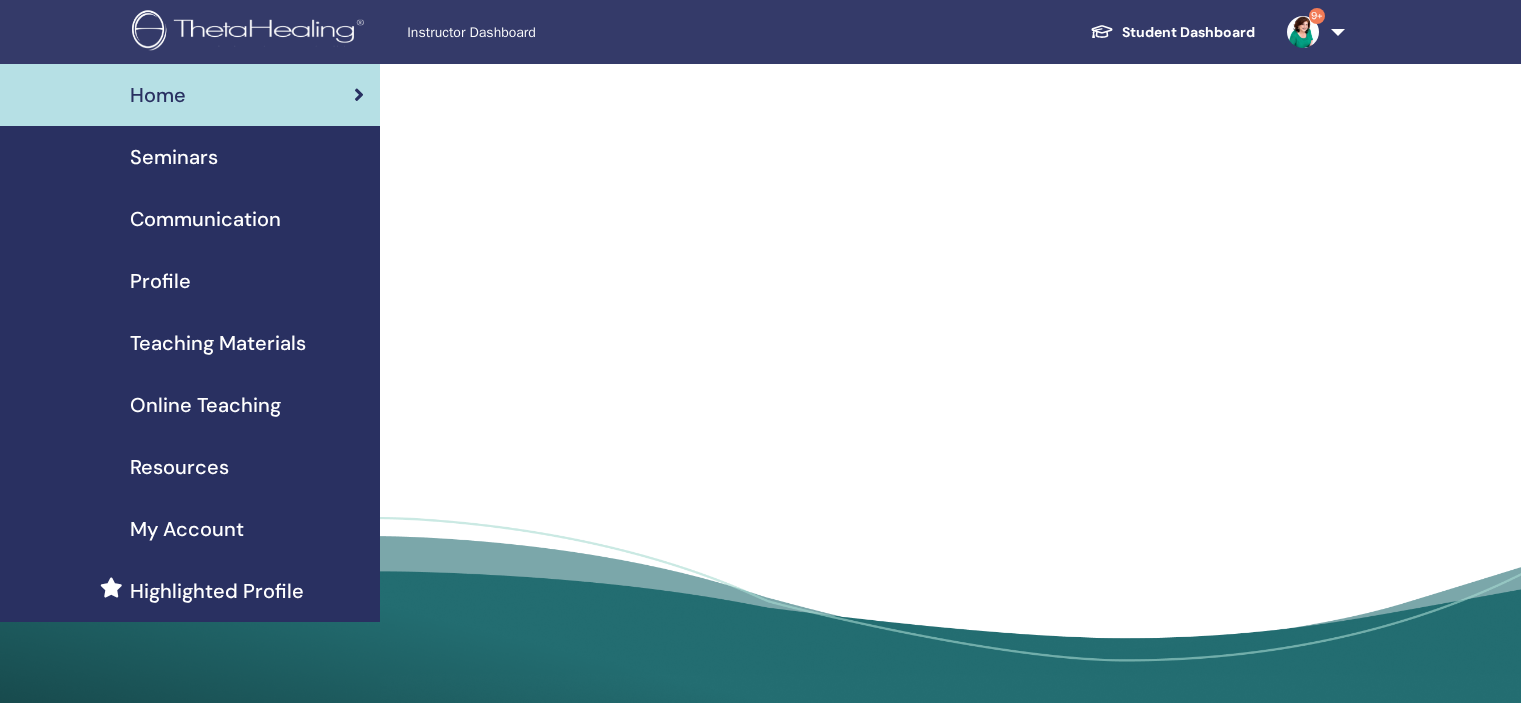 scroll, scrollTop: 0, scrollLeft: 0, axis: both 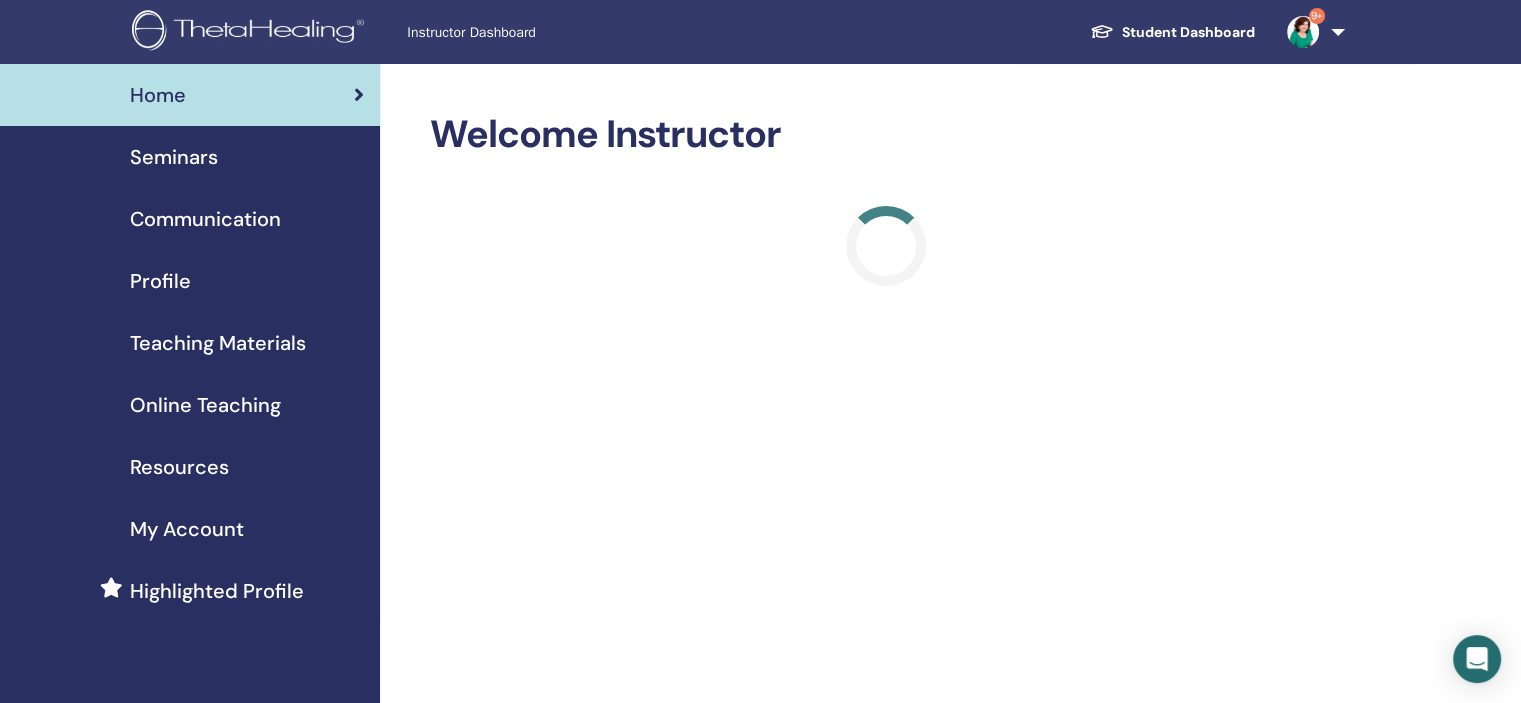 click on "Seminars" at bounding box center (174, 157) 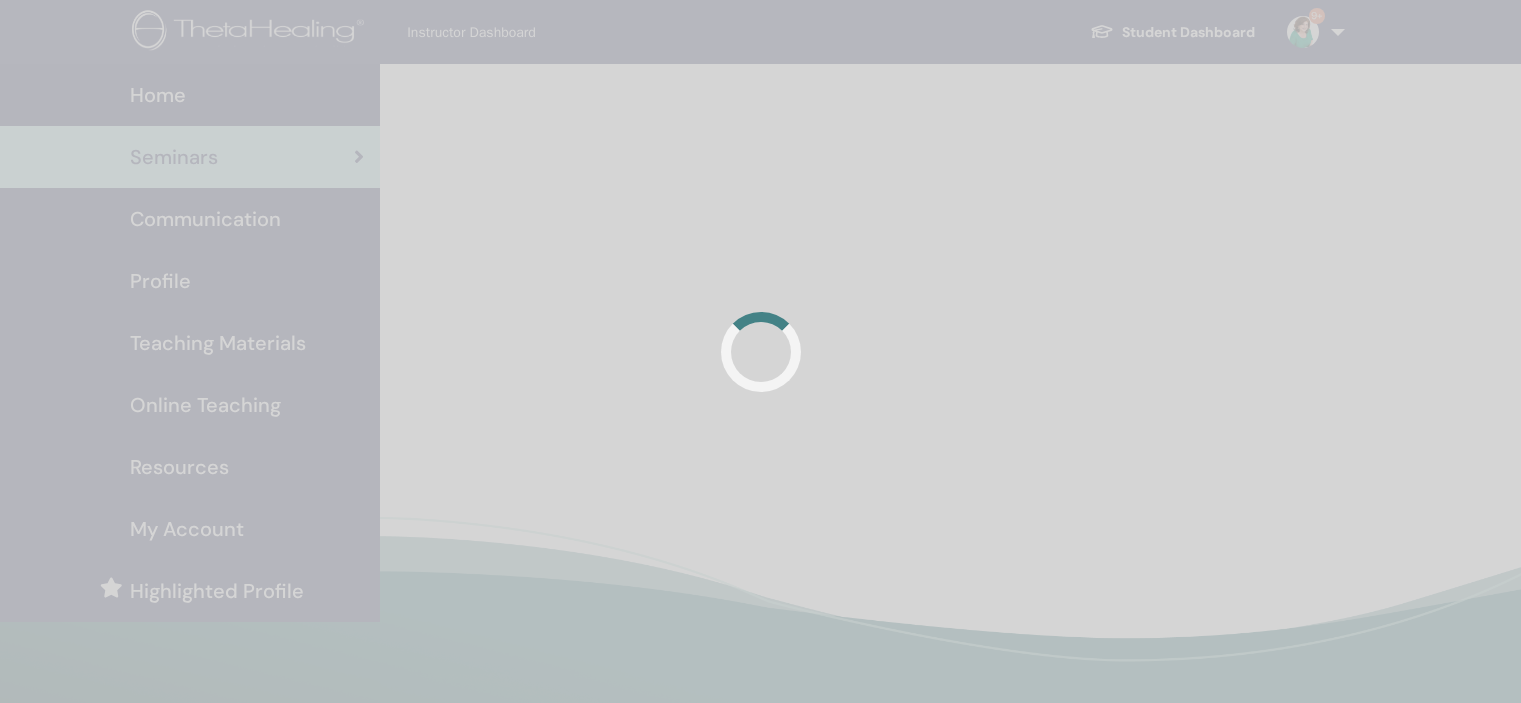 scroll, scrollTop: 0, scrollLeft: 0, axis: both 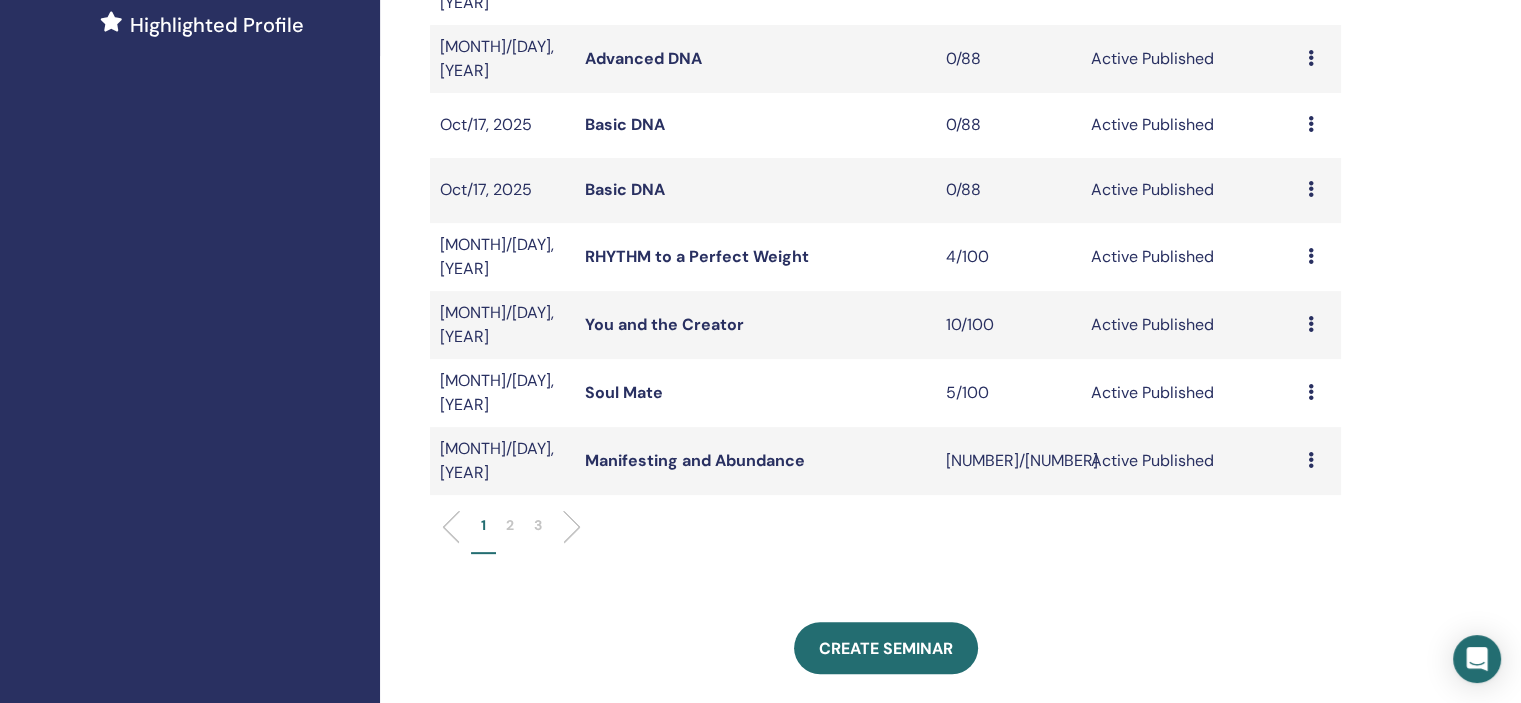 click at bounding box center (1311, 460) 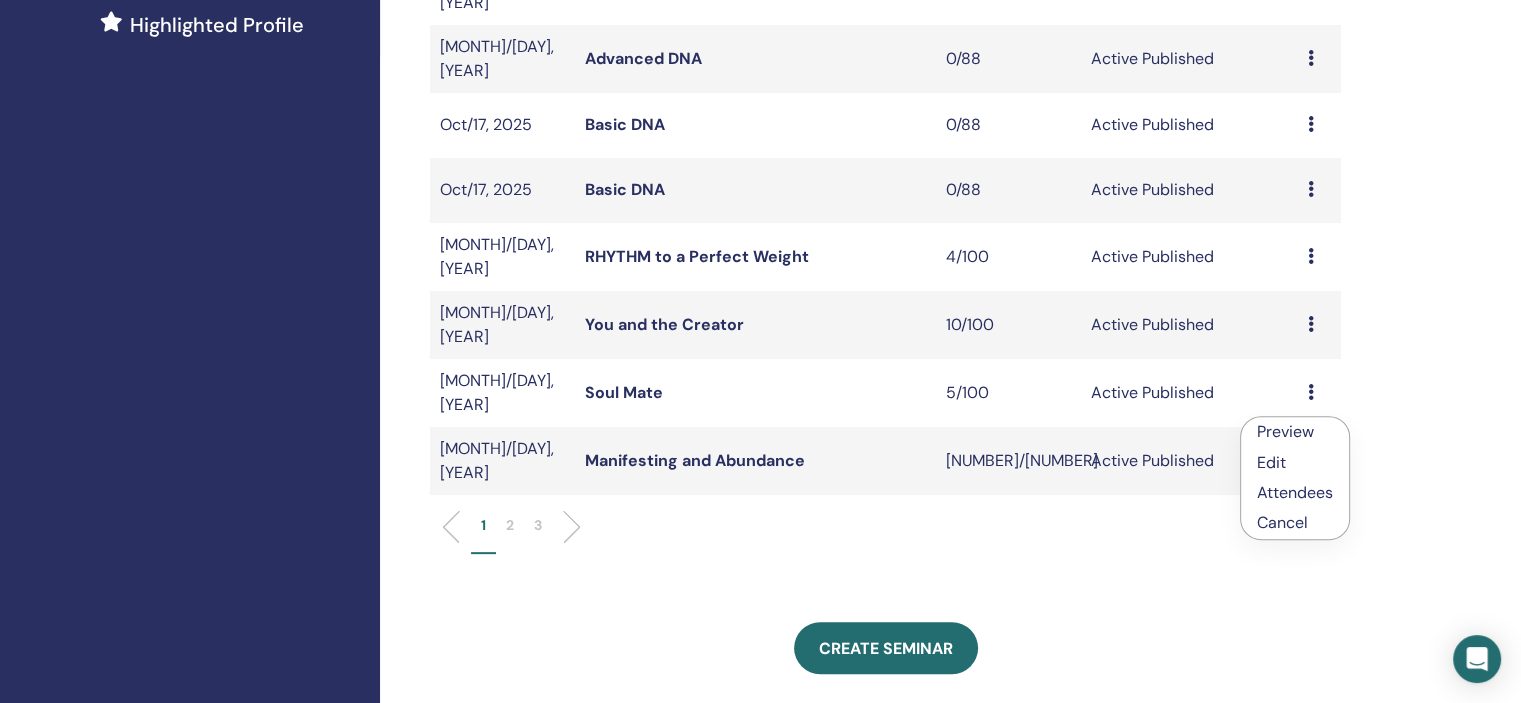 click on "Attendees" at bounding box center (1295, 492) 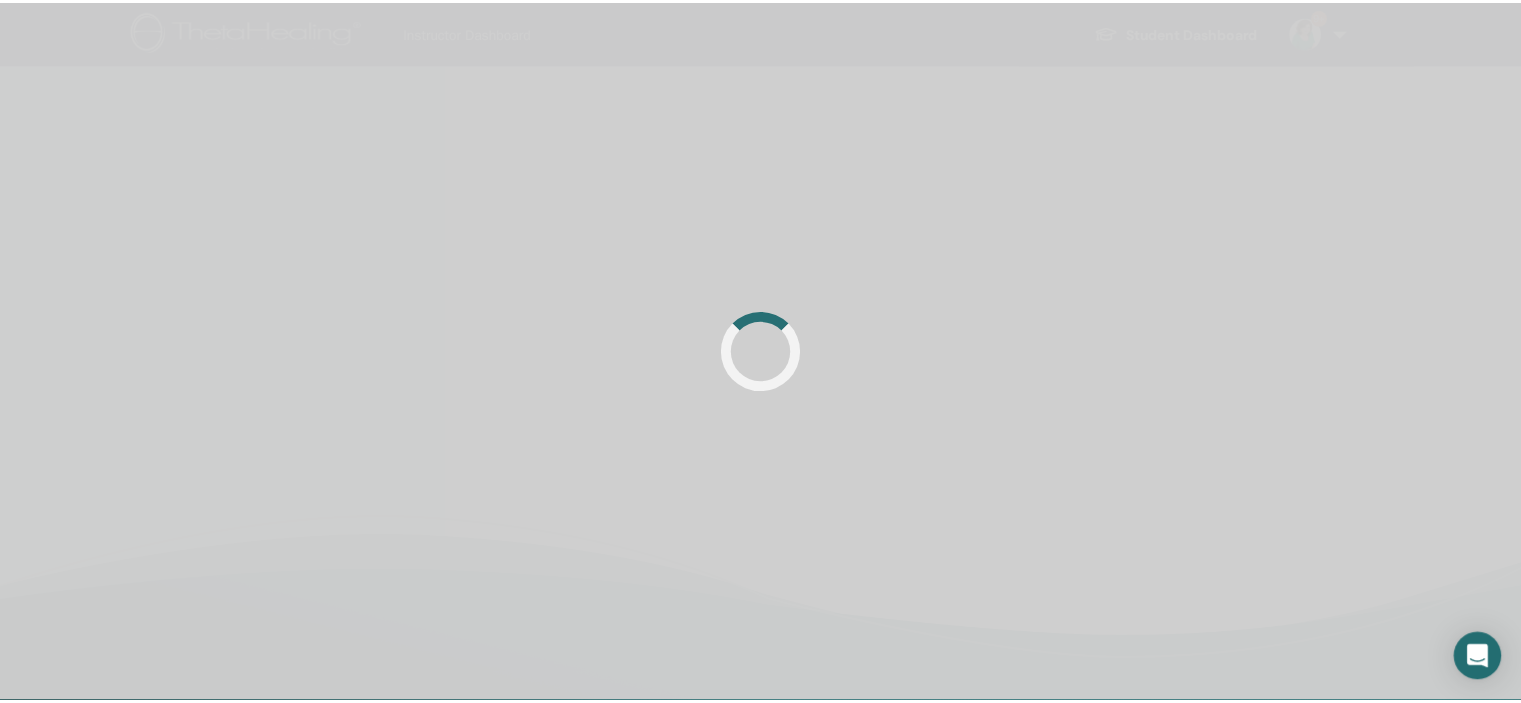 scroll, scrollTop: 0, scrollLeft: 0, axis: both 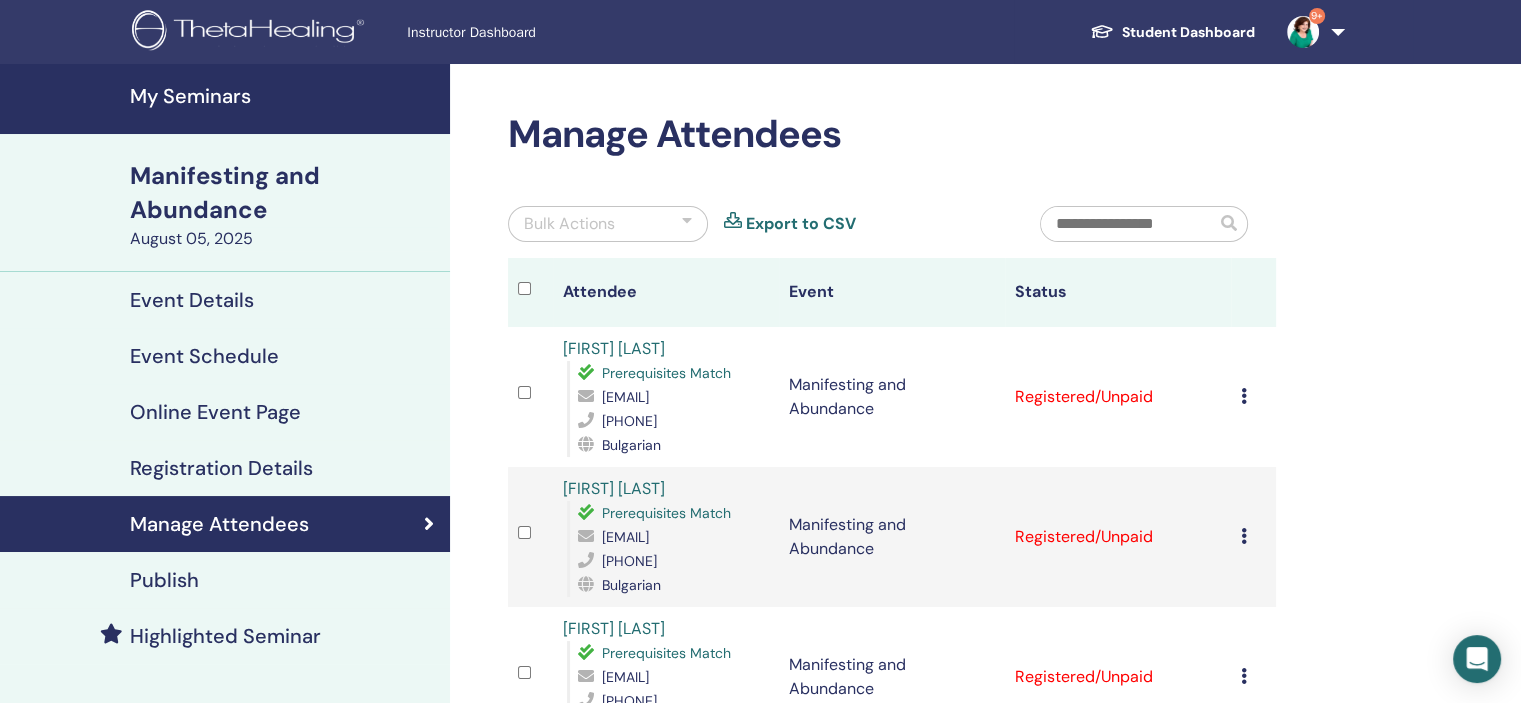 click on "[FIRST] [LAST]" at bounding box center (614, 628) 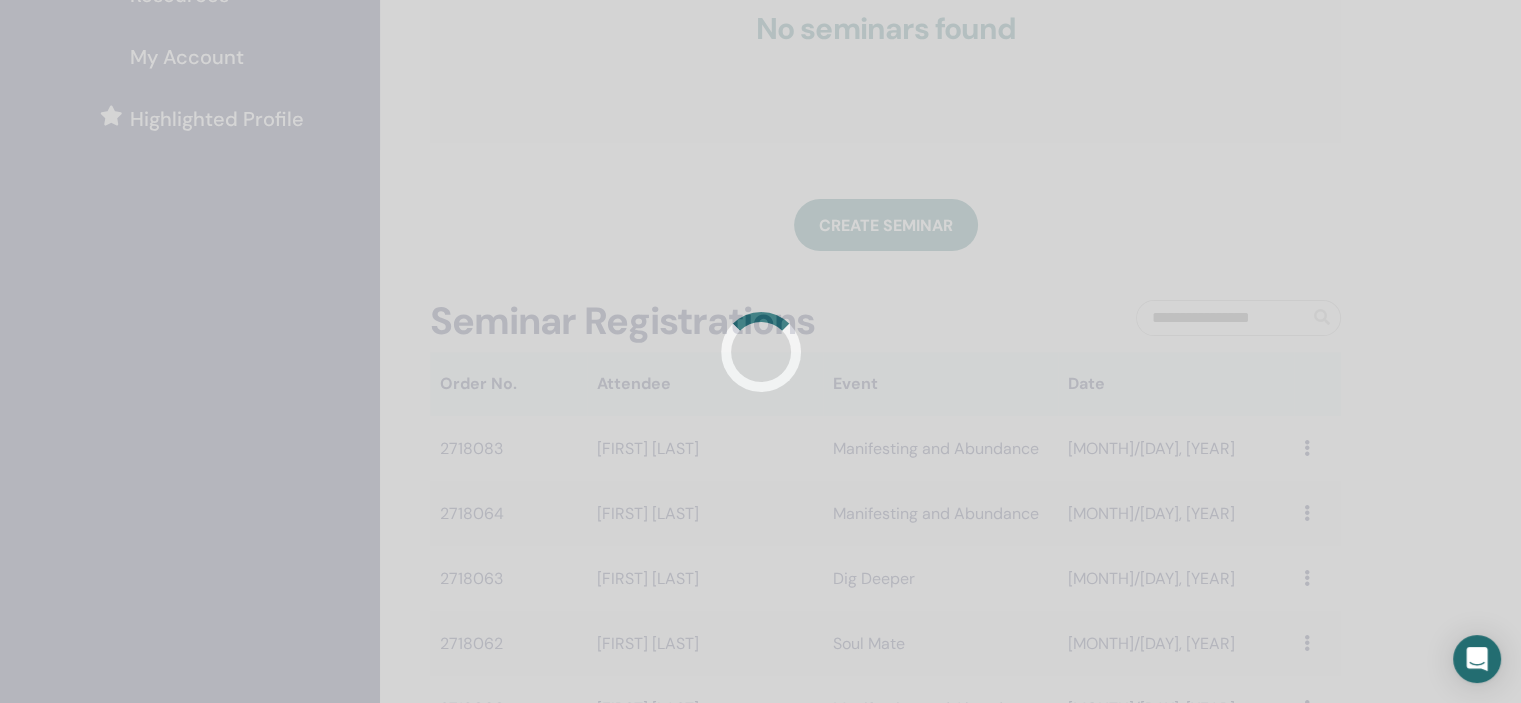 scroll, scrollTop: 476, scrollLeft: 0, axis: vertical 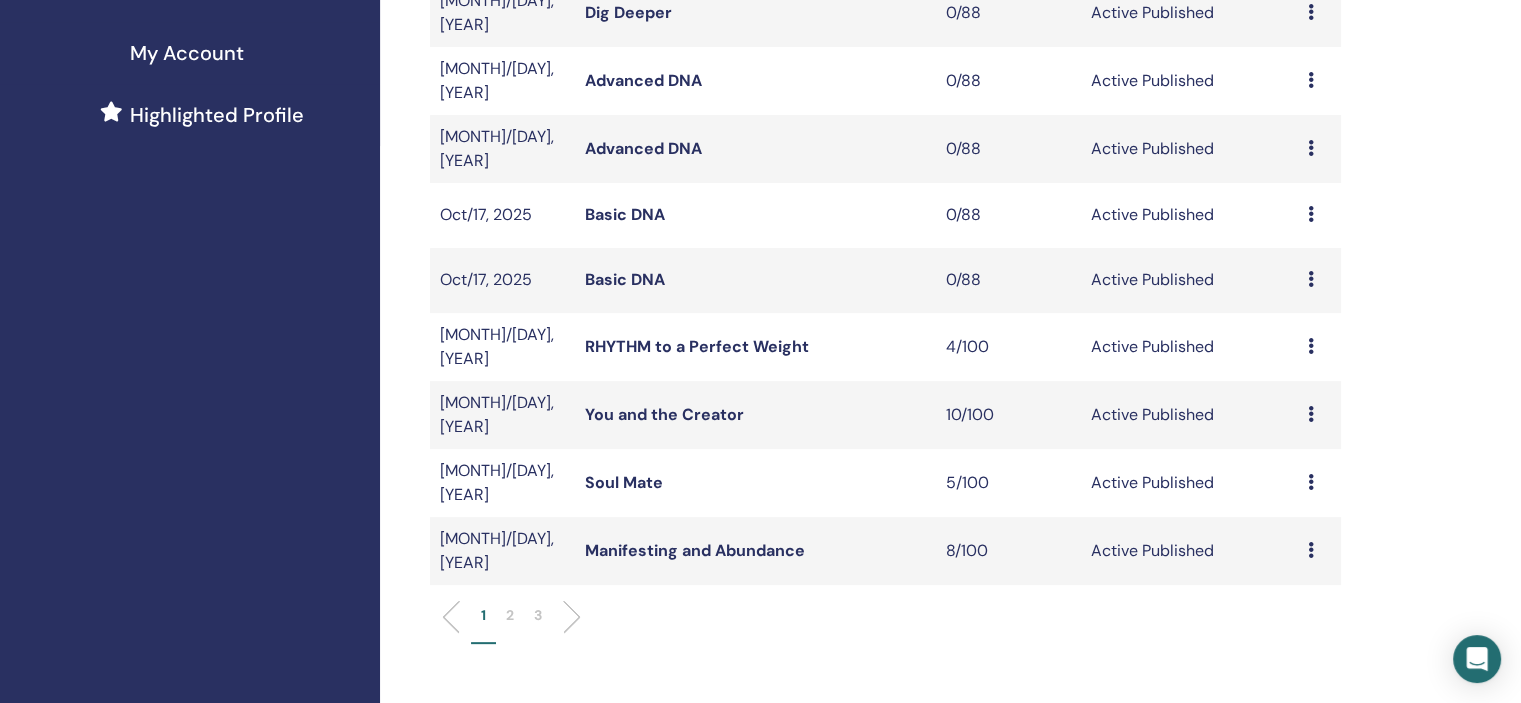 click at bounding box center (1311, 482) 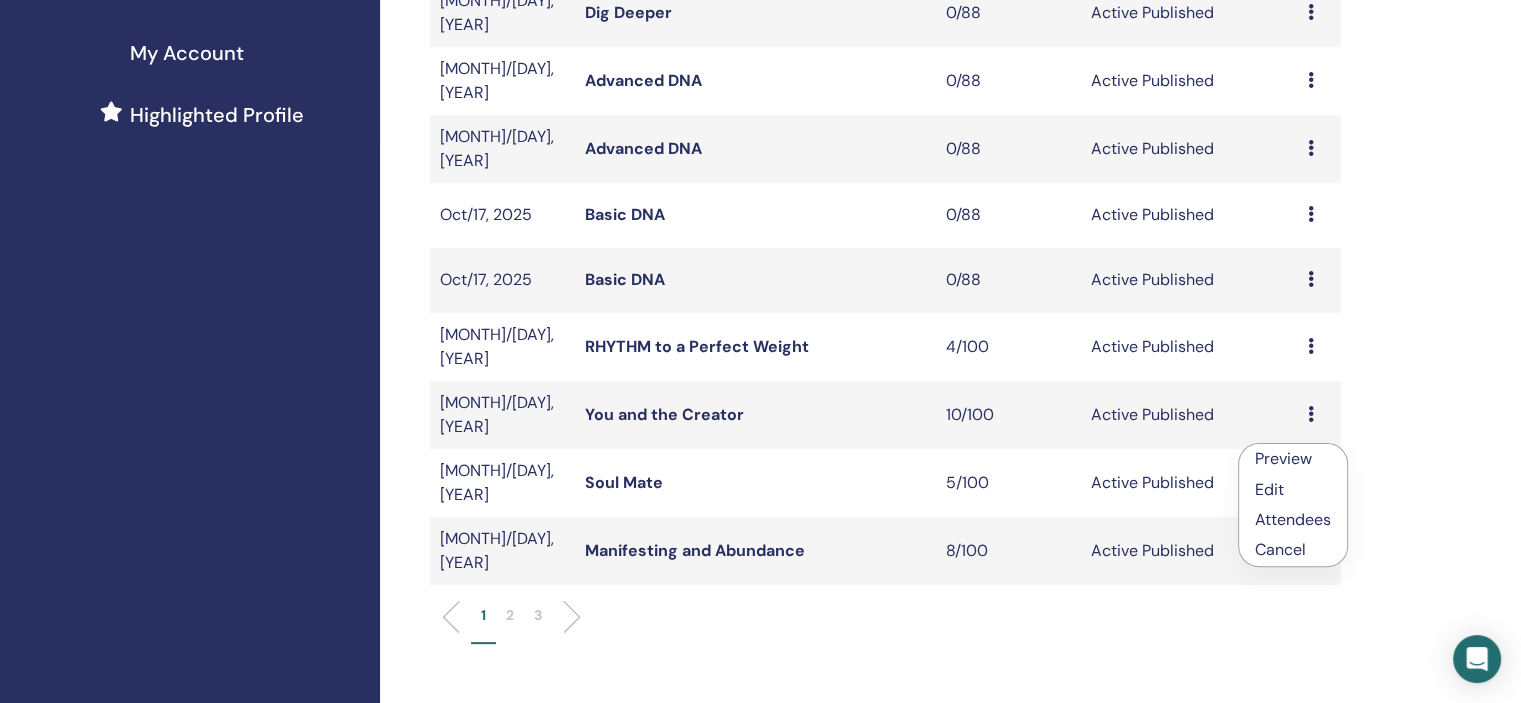 click on "Attendees" at bounding box center [1293, 519] 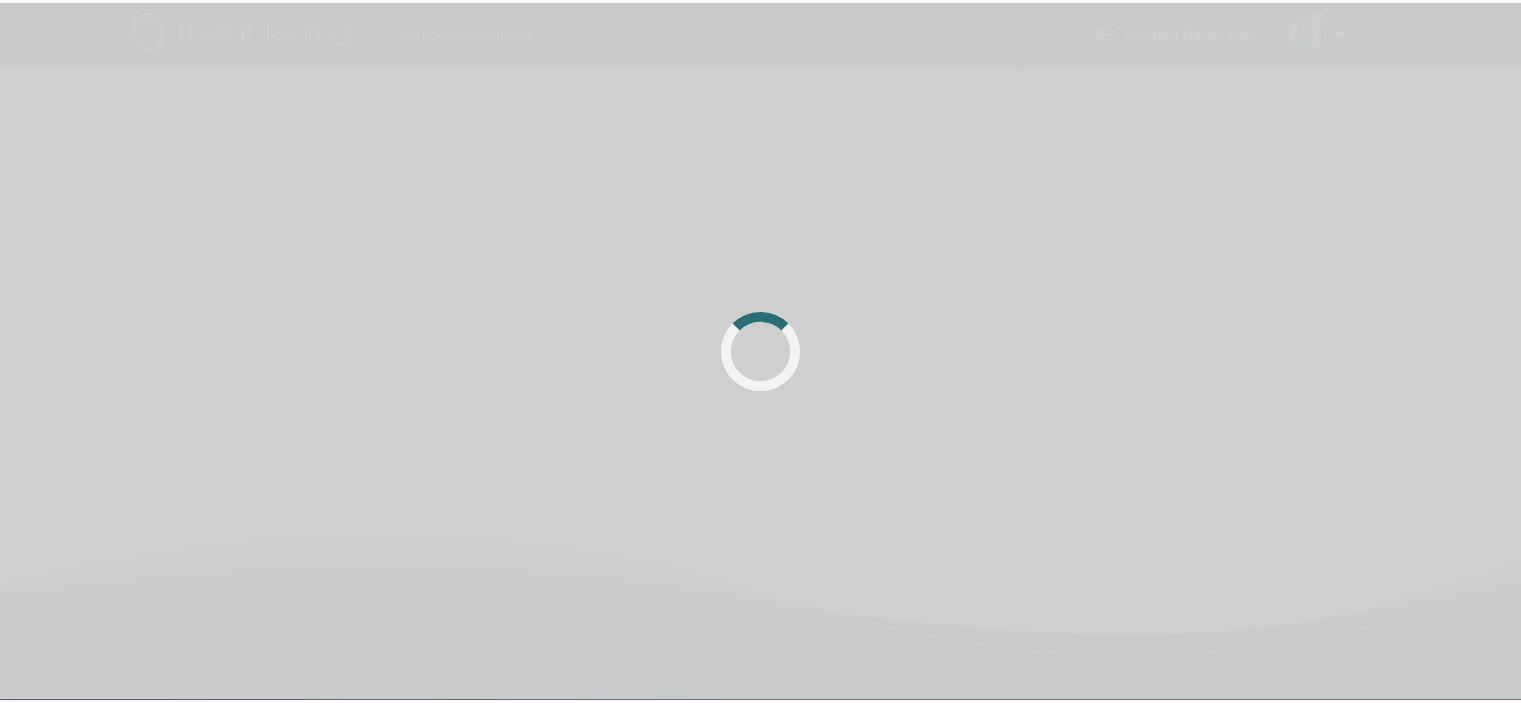 scroll, scrollTop: 0, scrollLeft: 0, axis: both 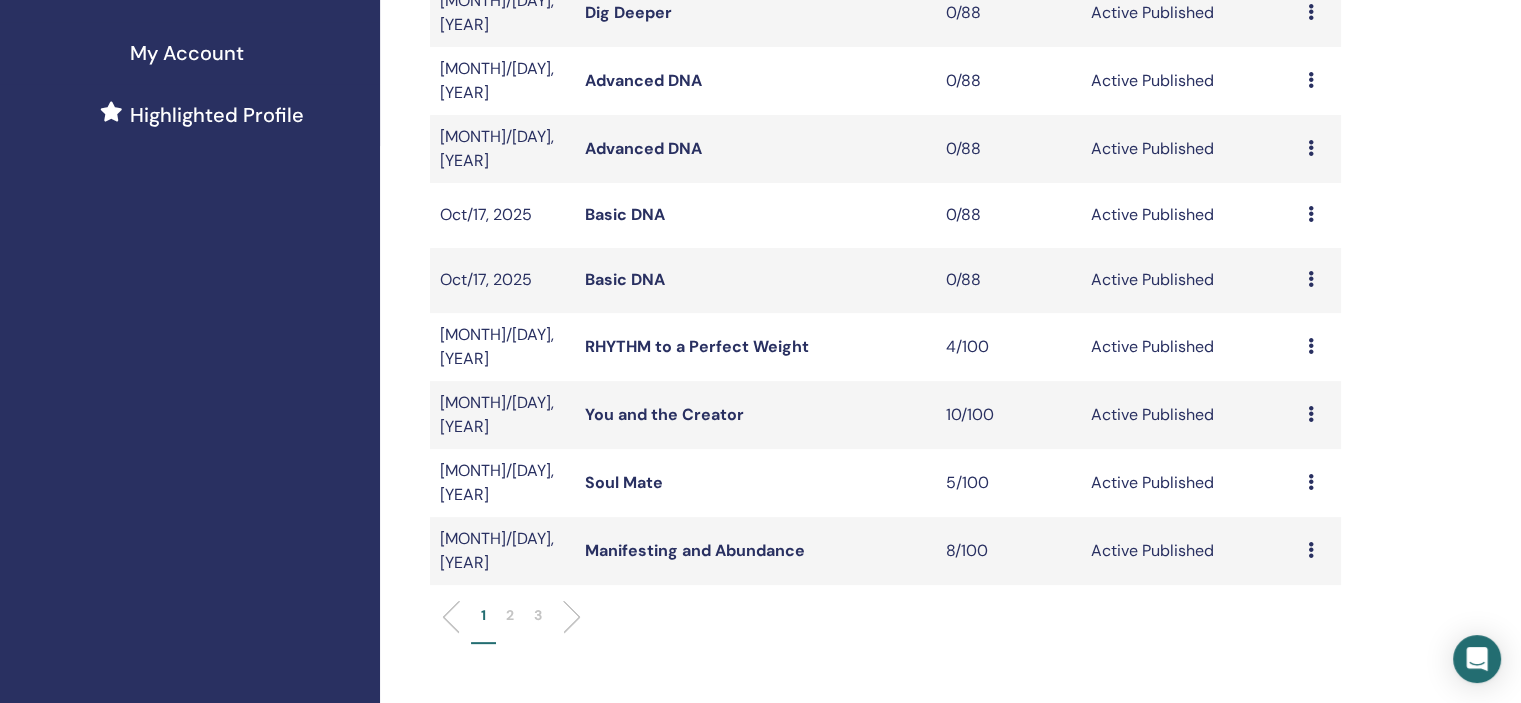 click at bounding box center (1311, 414) 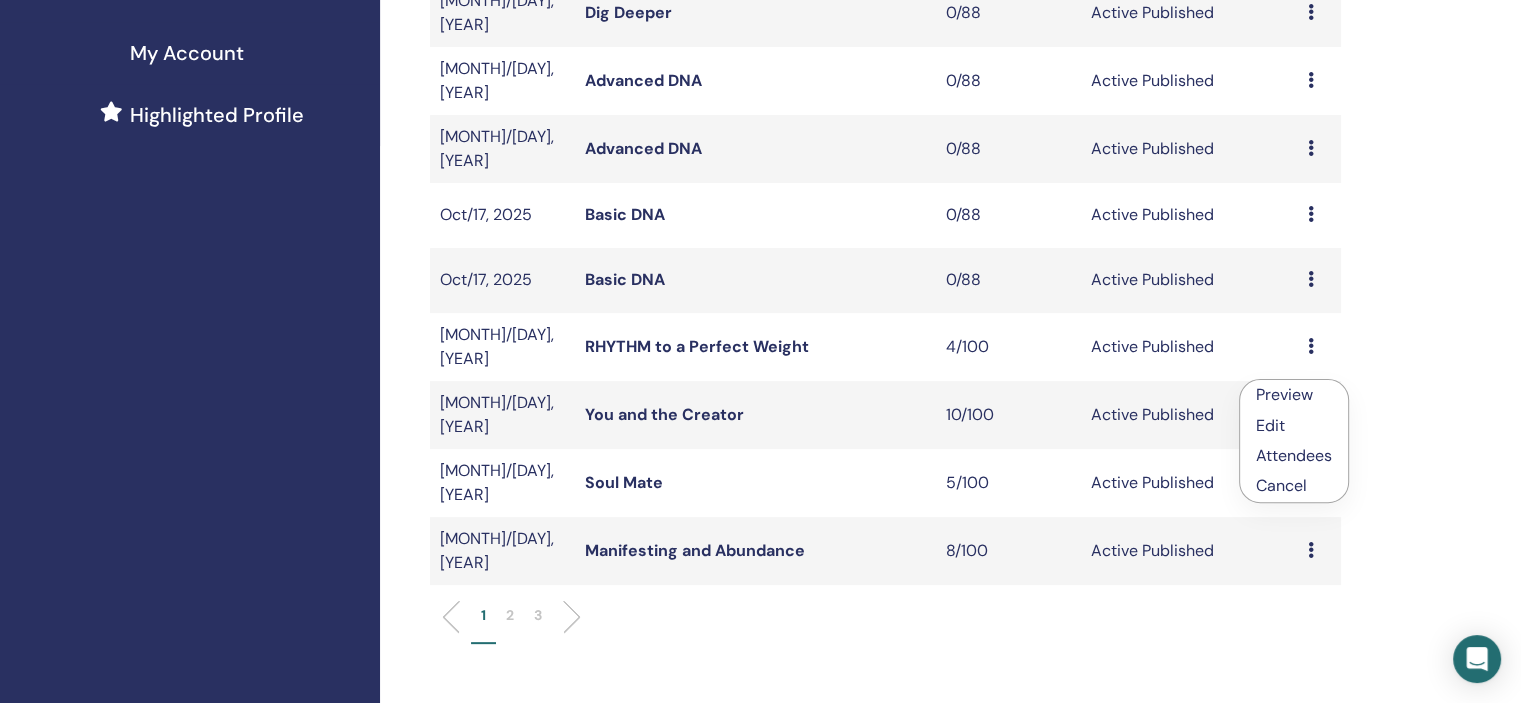 click on "Attendees" at bounding box center [1294, 455] 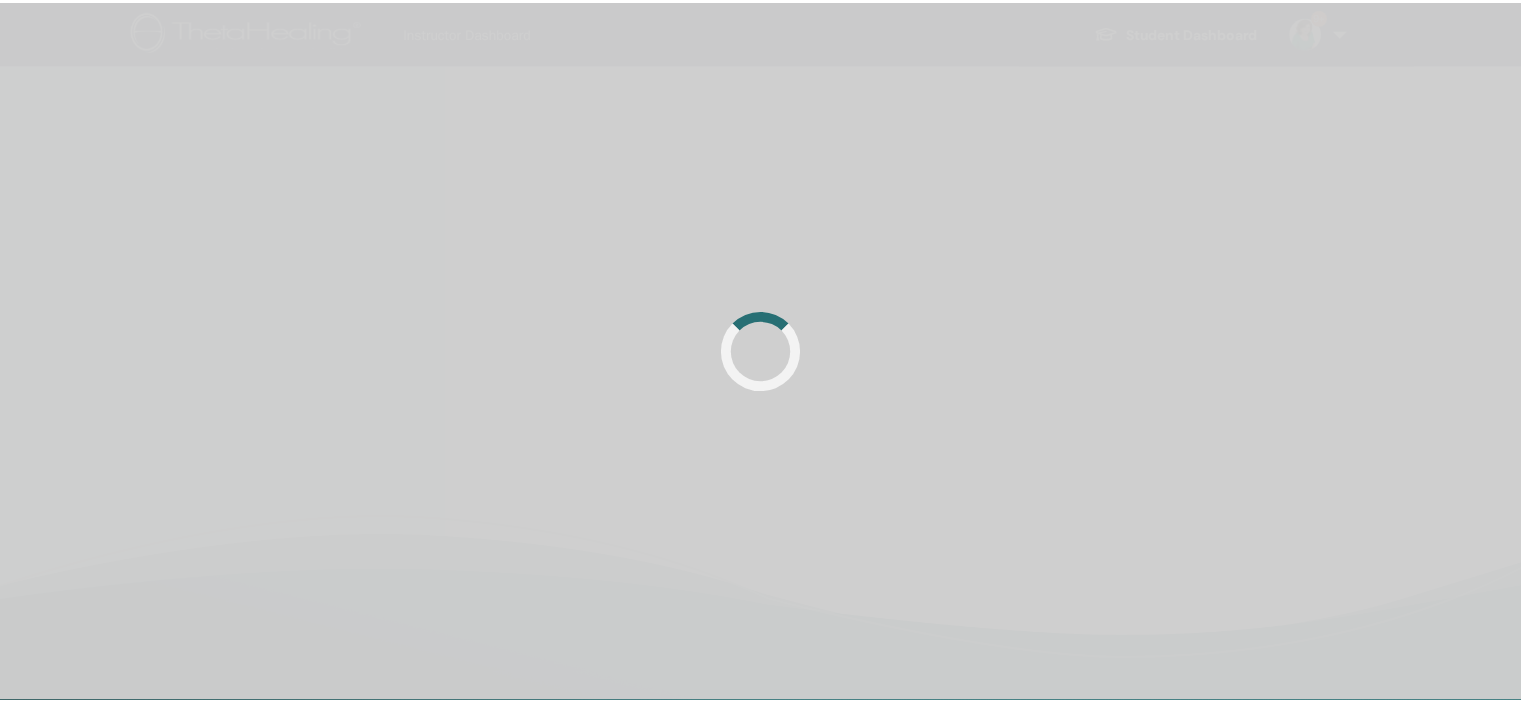 scroll, scrollTop: 0, scrollLeft: 0, axis: both 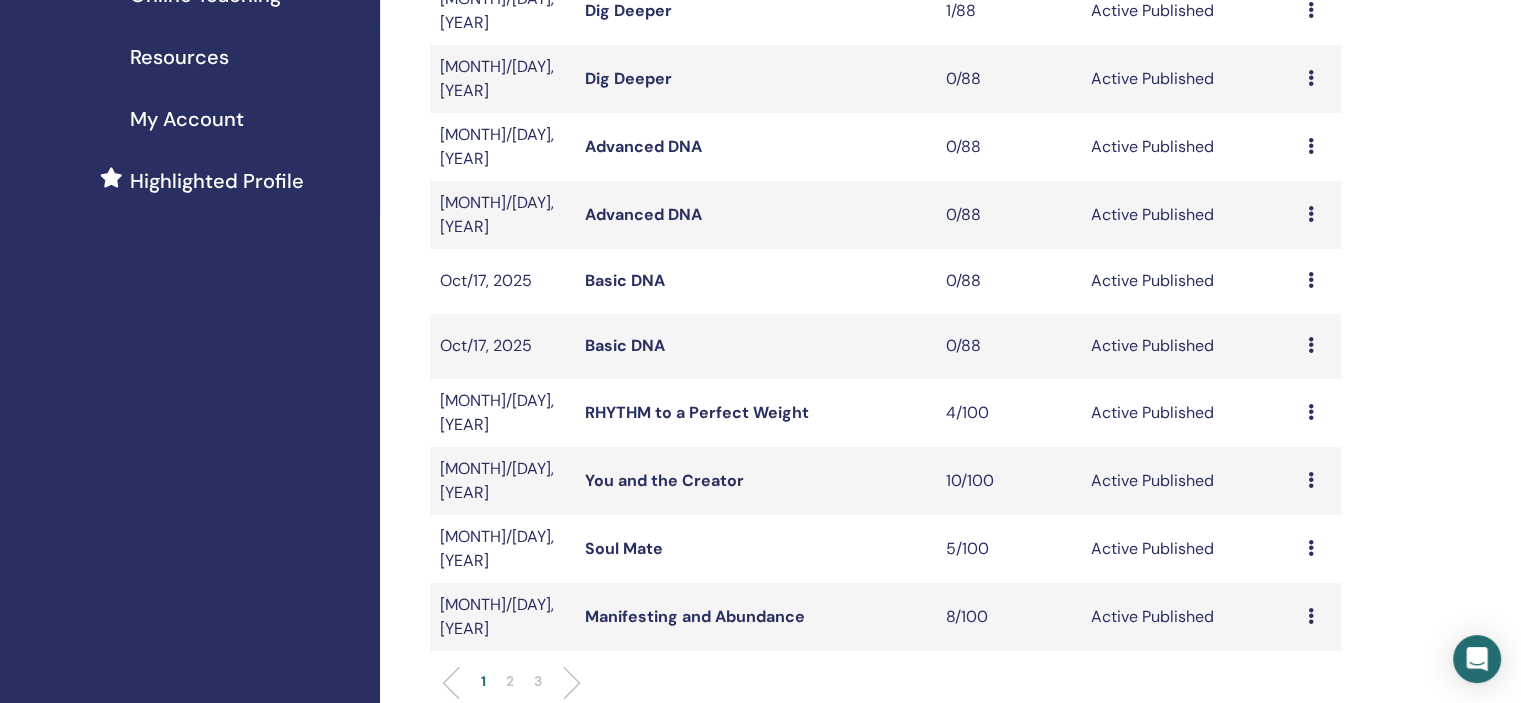 click at bounding box center (1311, 412) 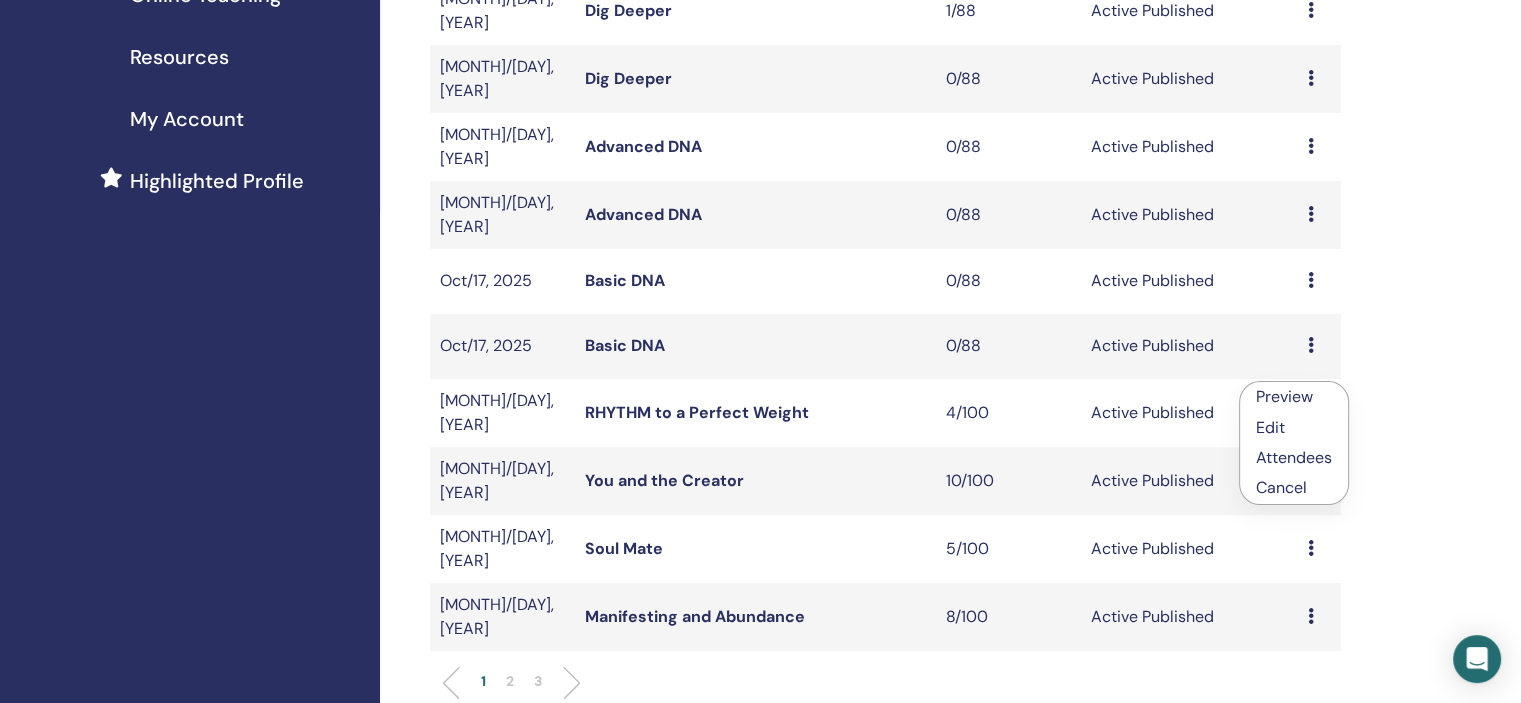 click on "Attendees" at bounding box center (1294, 457) 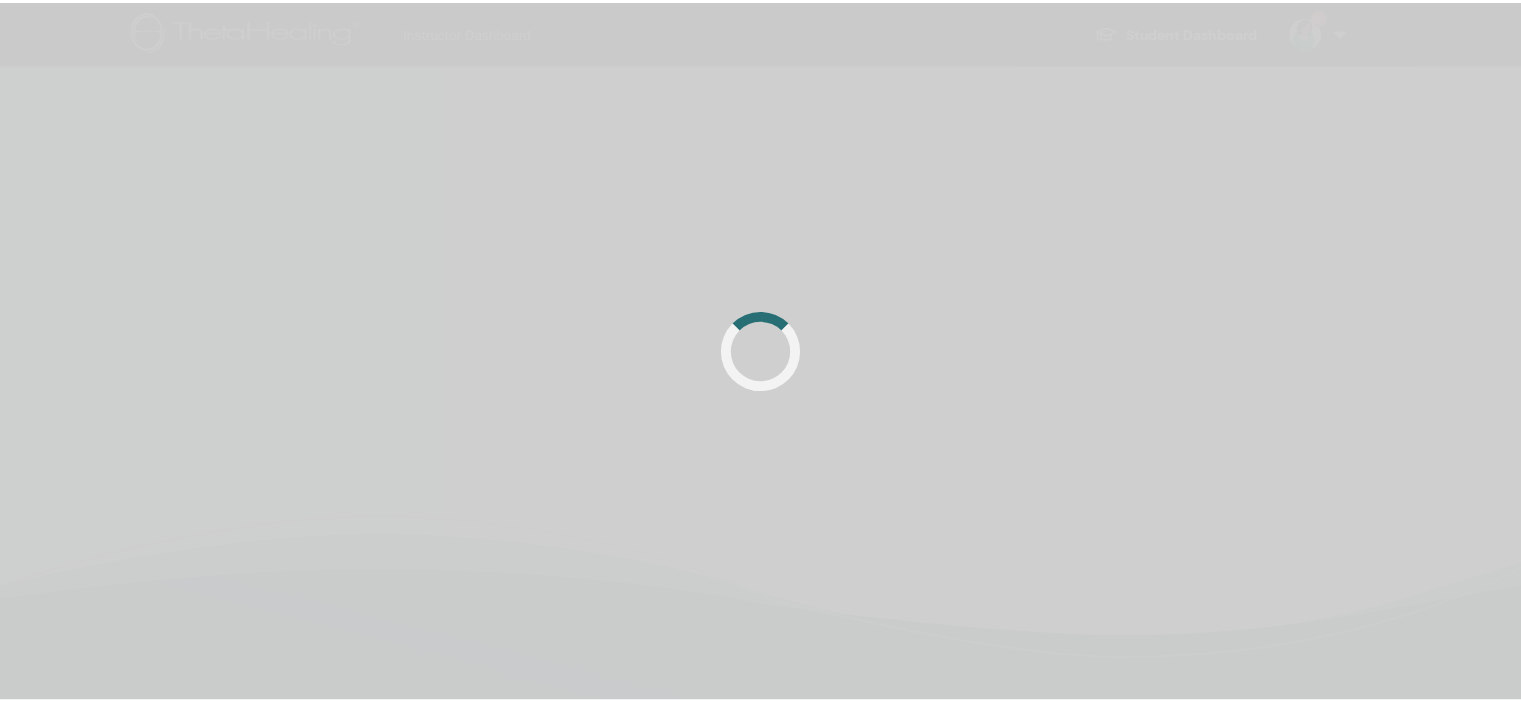 scroll, scrollTop: 0, scrollLeft: 0, axis: both 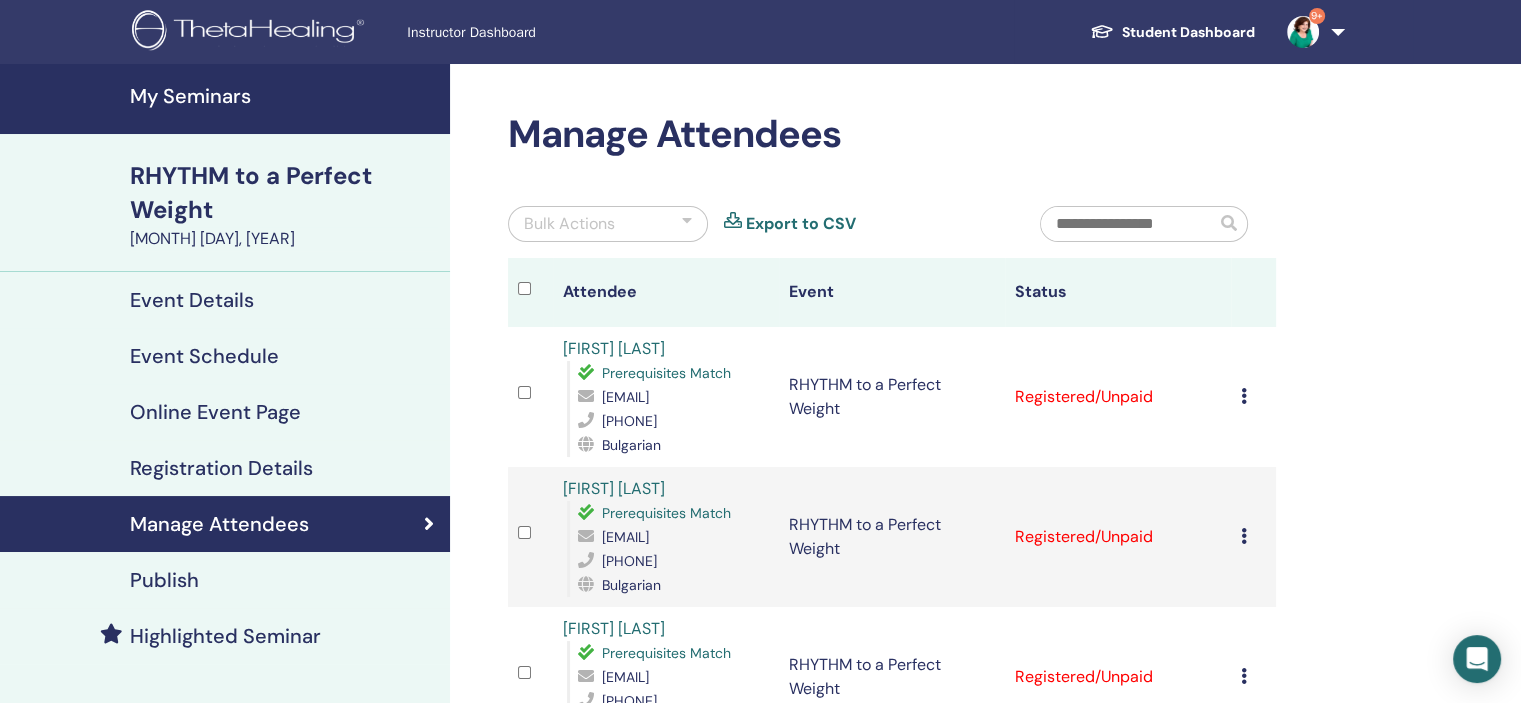 click at bounding box center (251, 32) 